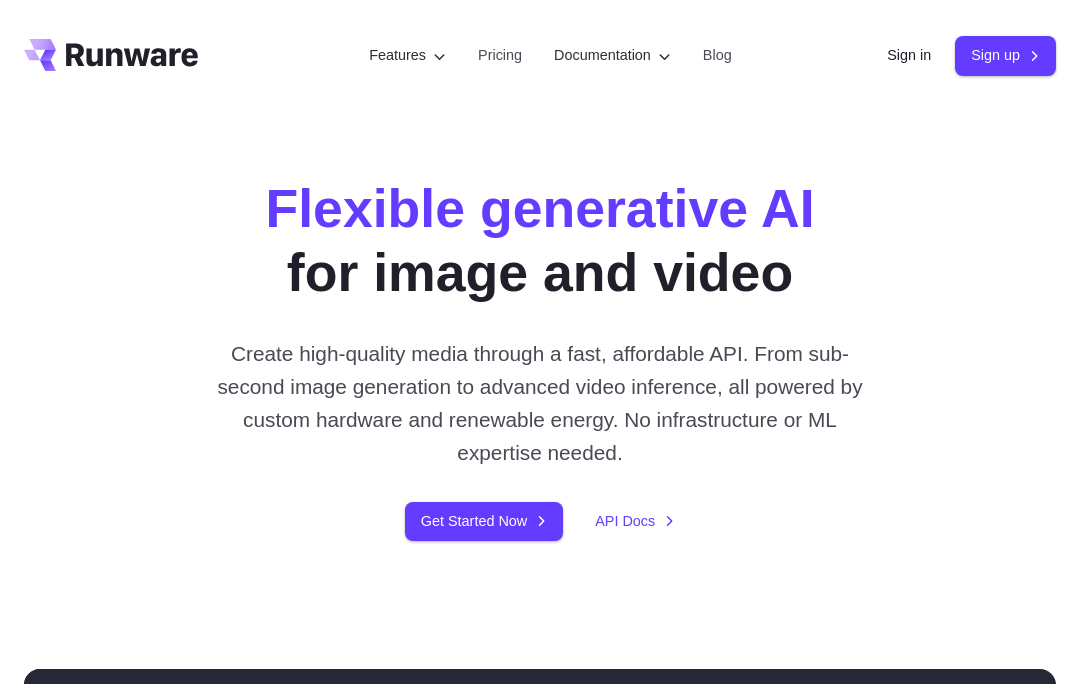 scroll, scrollTop: 0, scrollLeft: 0, axis: both 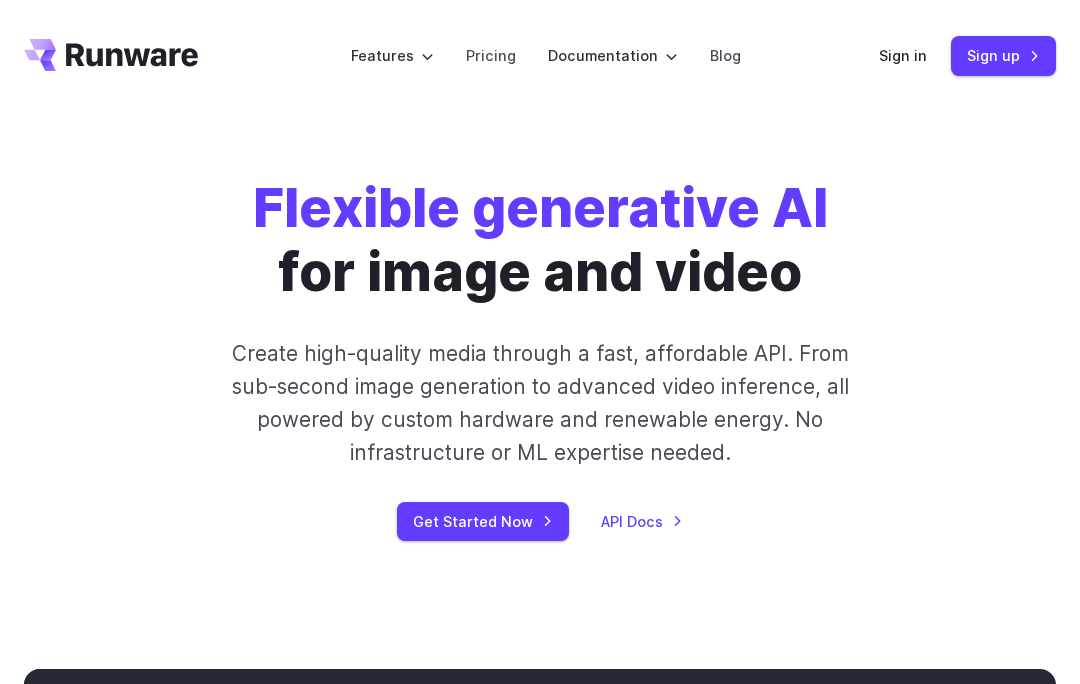click on "Pricing" at bounding box center (491, 55) 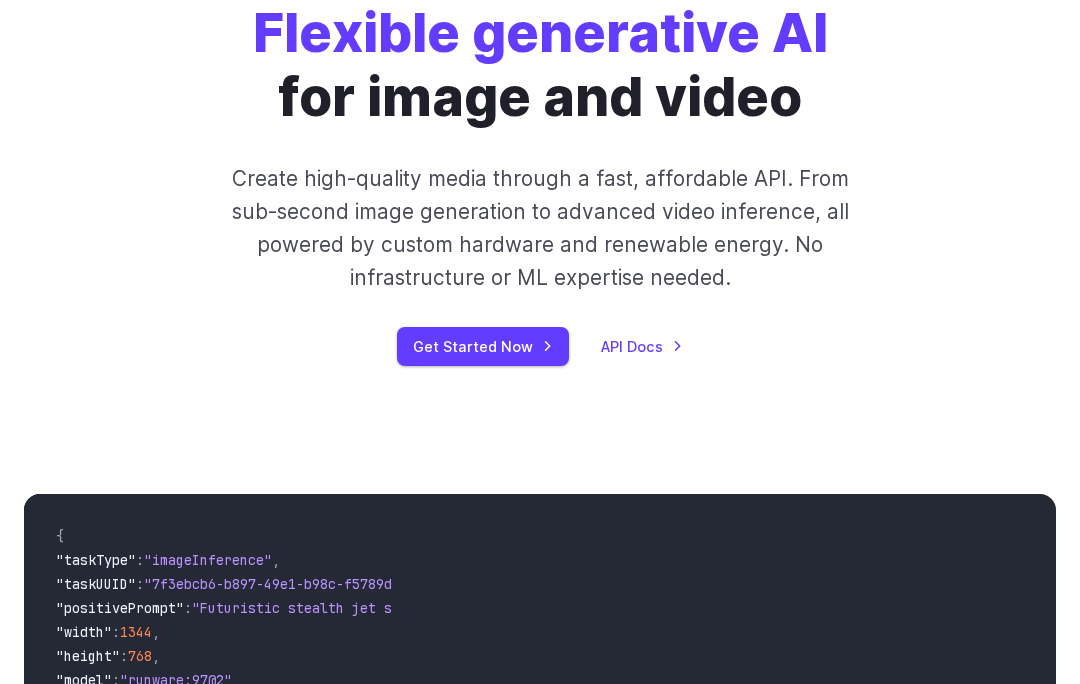 scroll, scrollTop: 176, scrollLeft: 0, axis: vertical 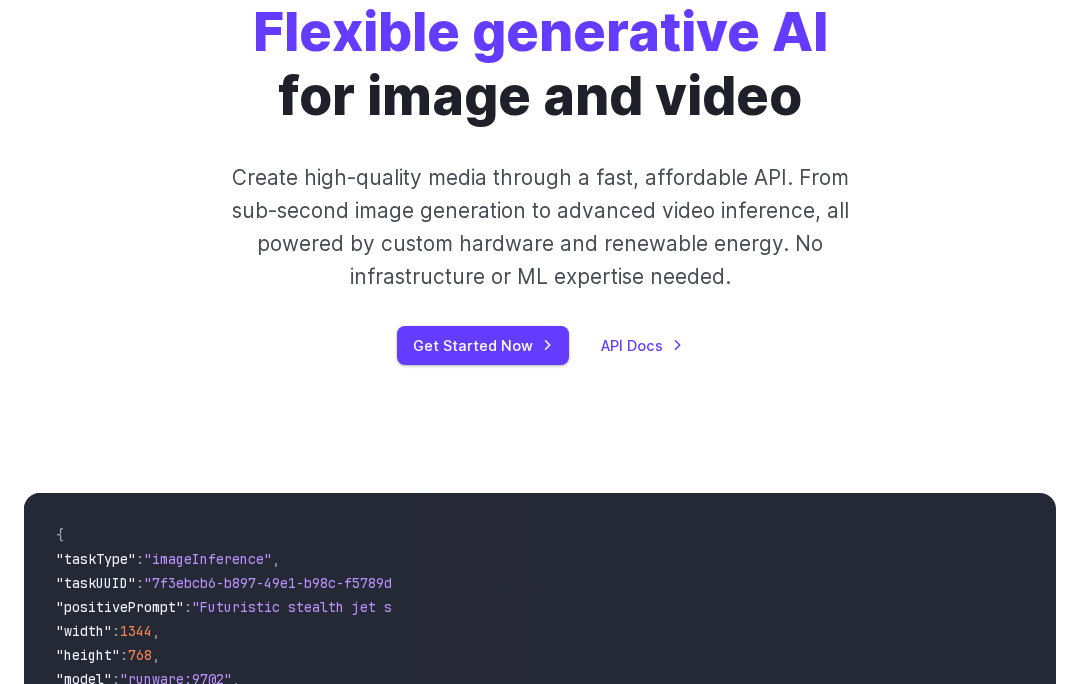 click on "Get Started Now" at bounding box center [483, 345] 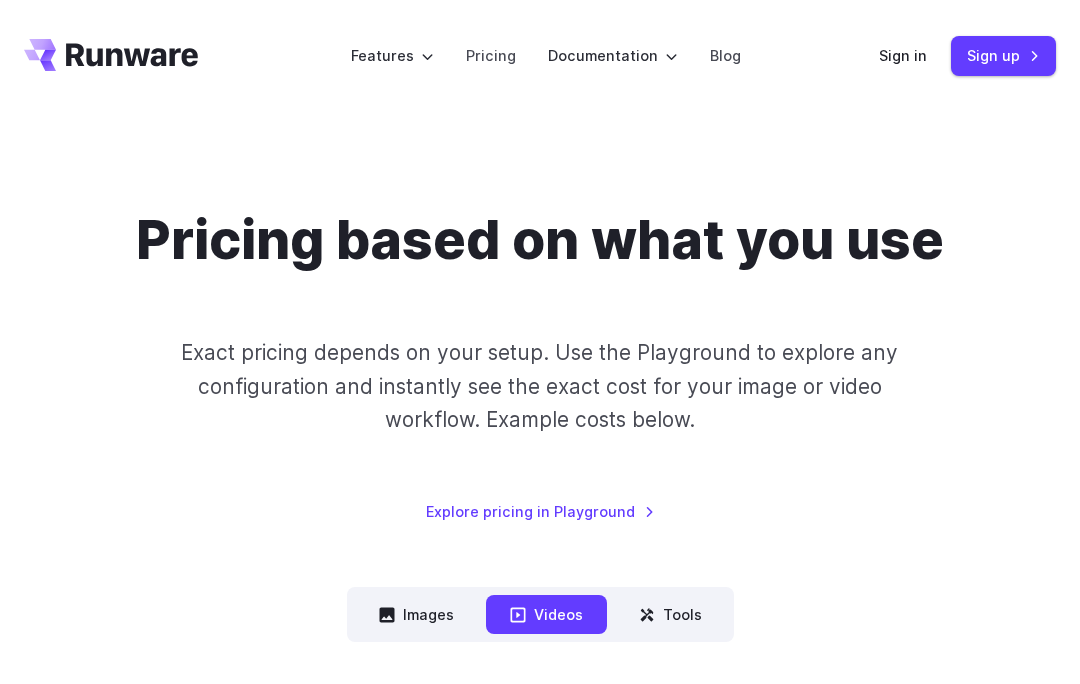 scroll, scrollTop: 0, scrollLeft: 0, axis: both 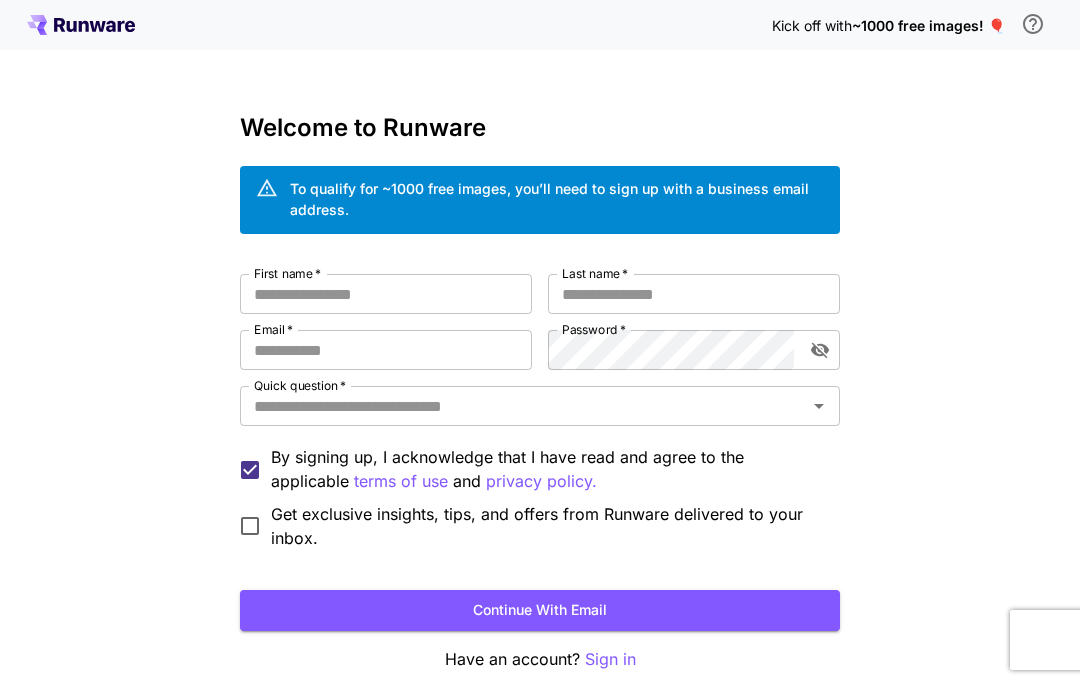click on "First name   *" at bounding box center (386, 294) 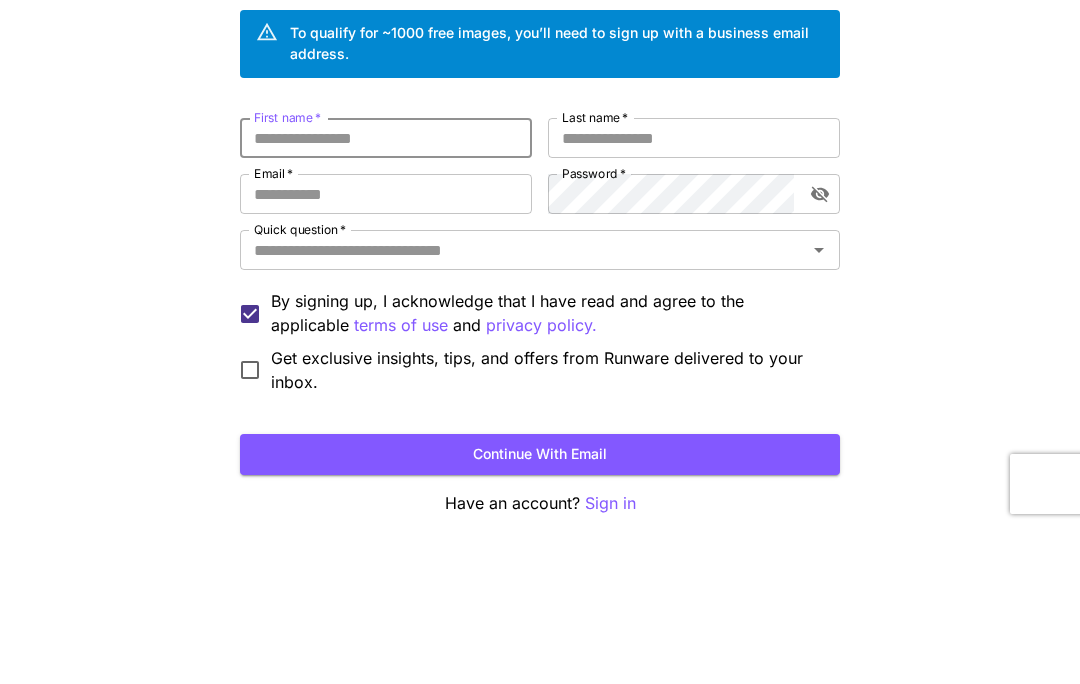 type on "***" 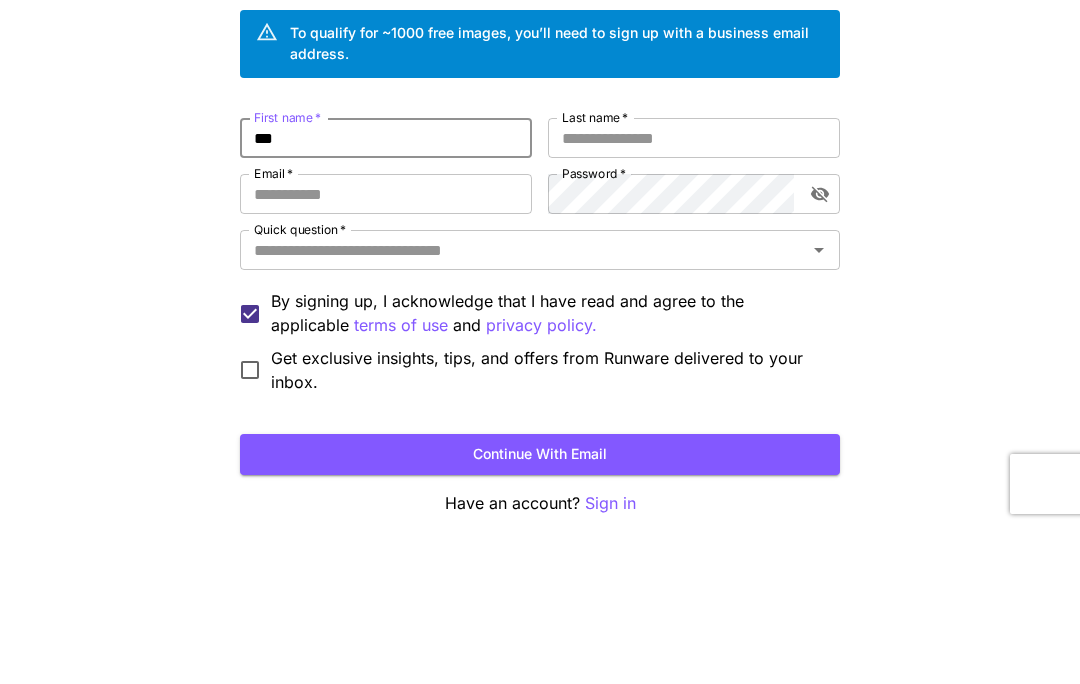 scroll, scrollTop: 94, scrollLeft: 0, axis: vertical 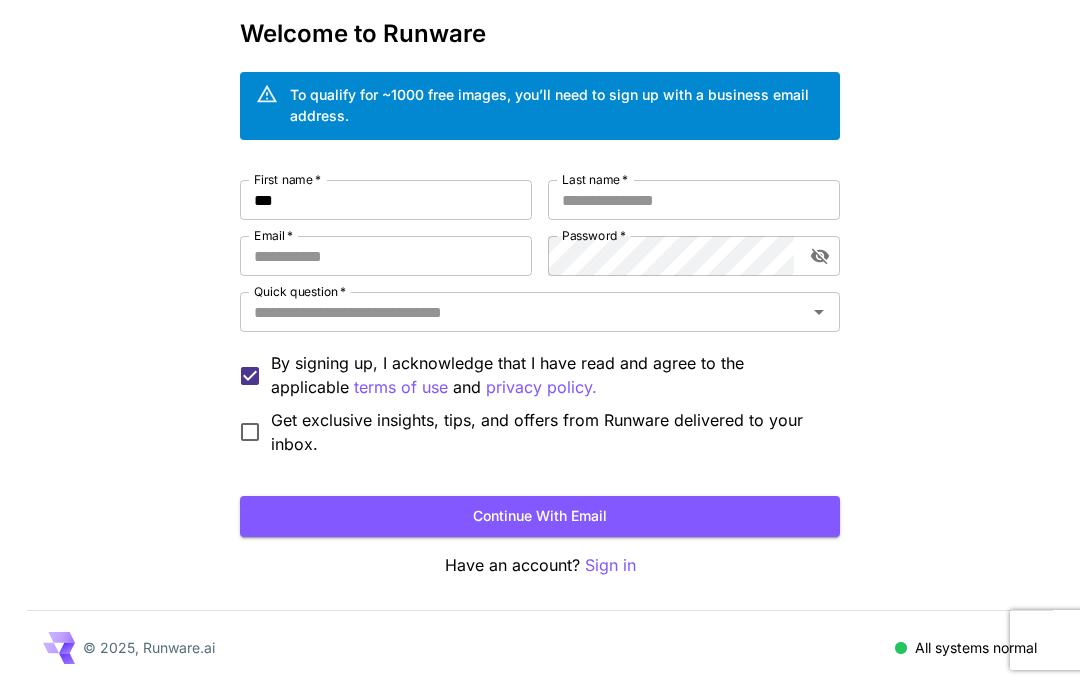 click on "Last name   *" at bounding box center [694, 200] 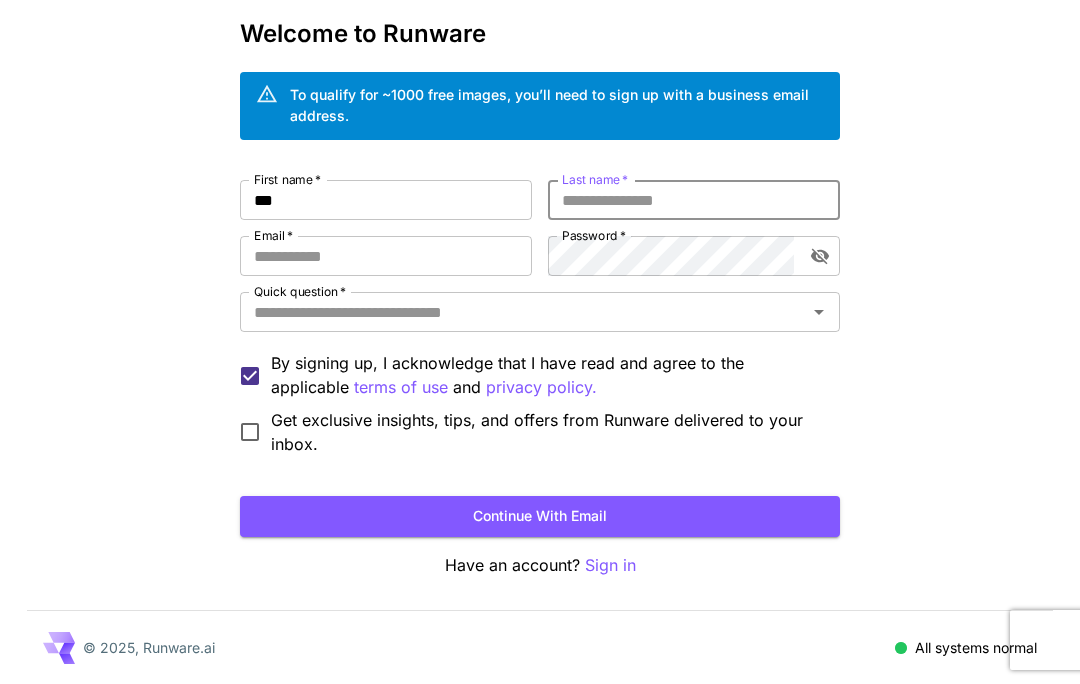 type on "**********" 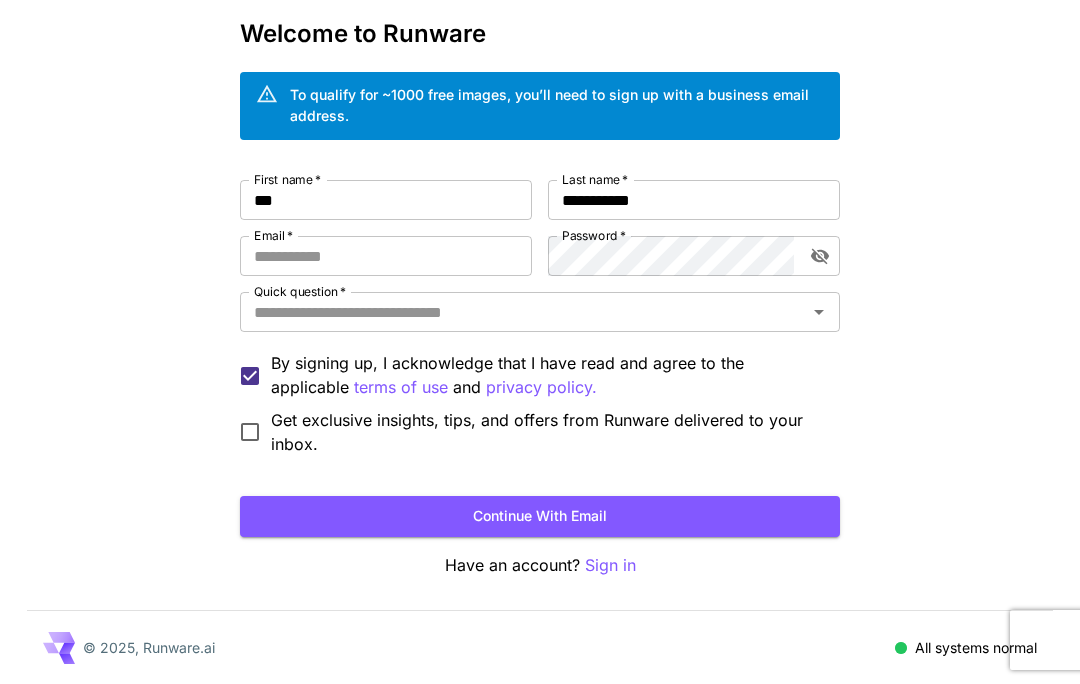click on "Email   *" at bounding box center (386, 256) 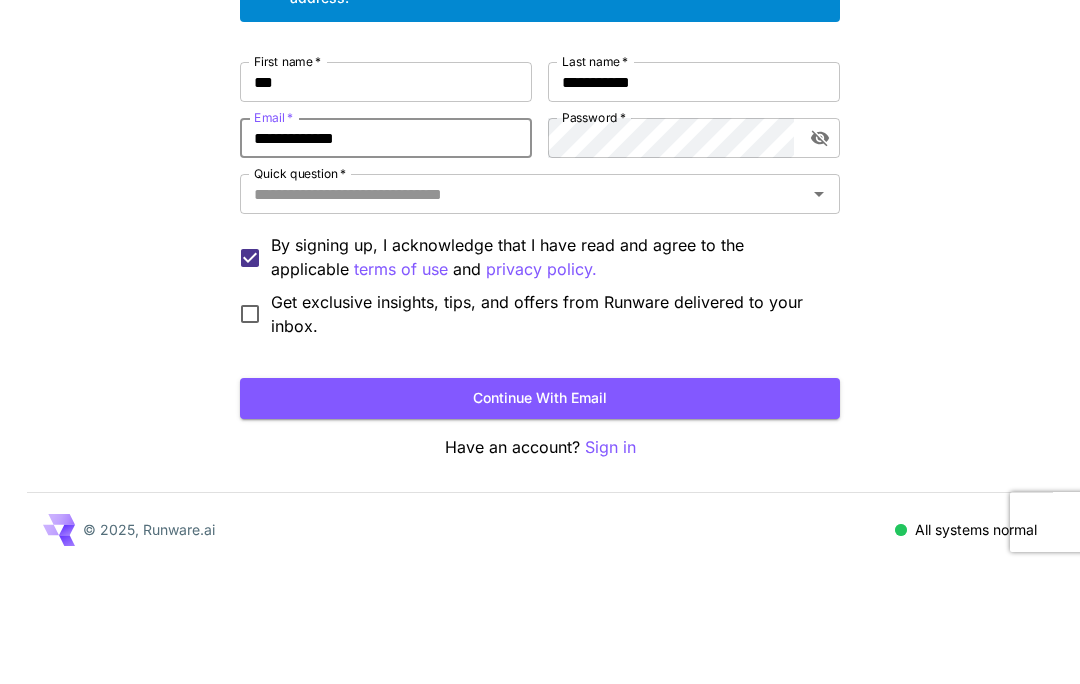 type on "**********" 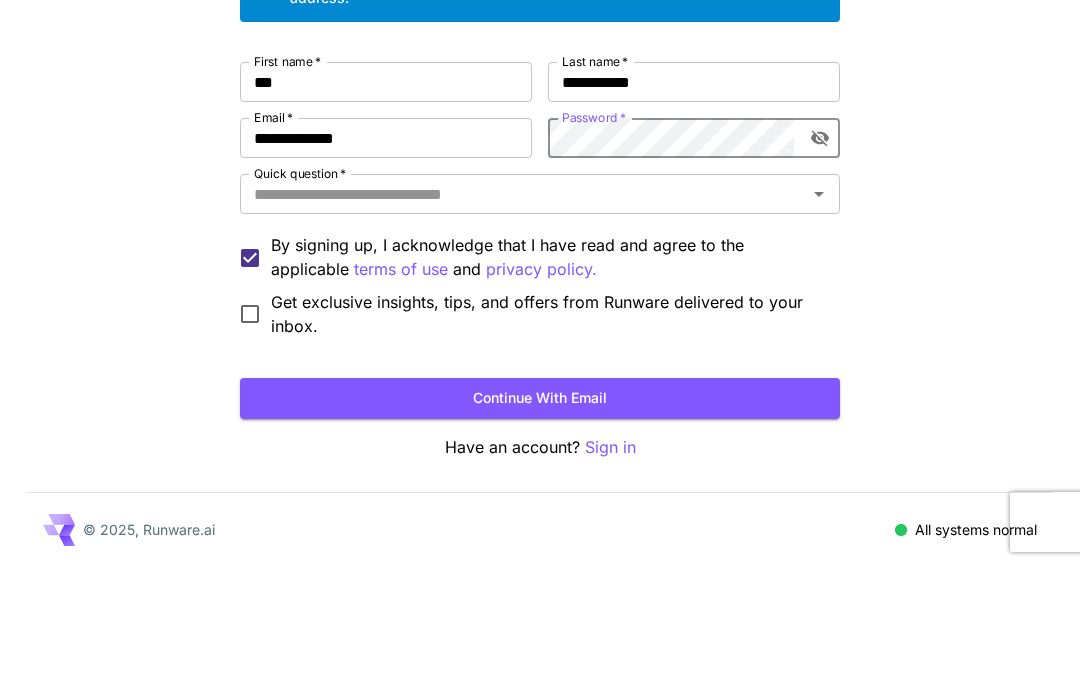 click on "Quick question   *" at bounding box center [523, 312] 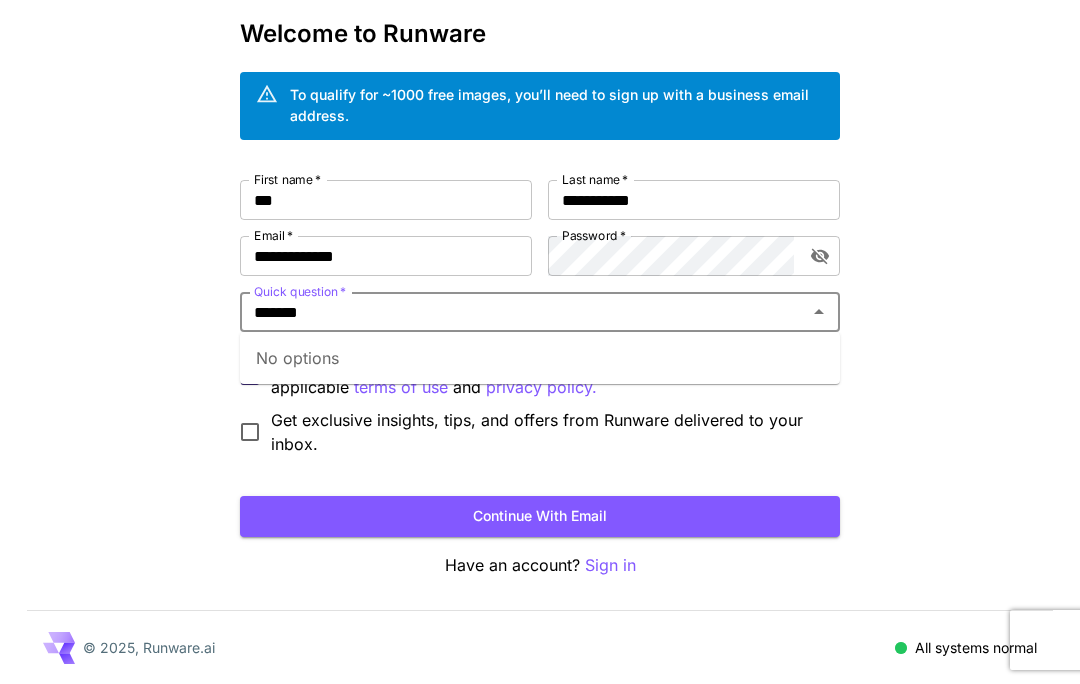 type on "*******" 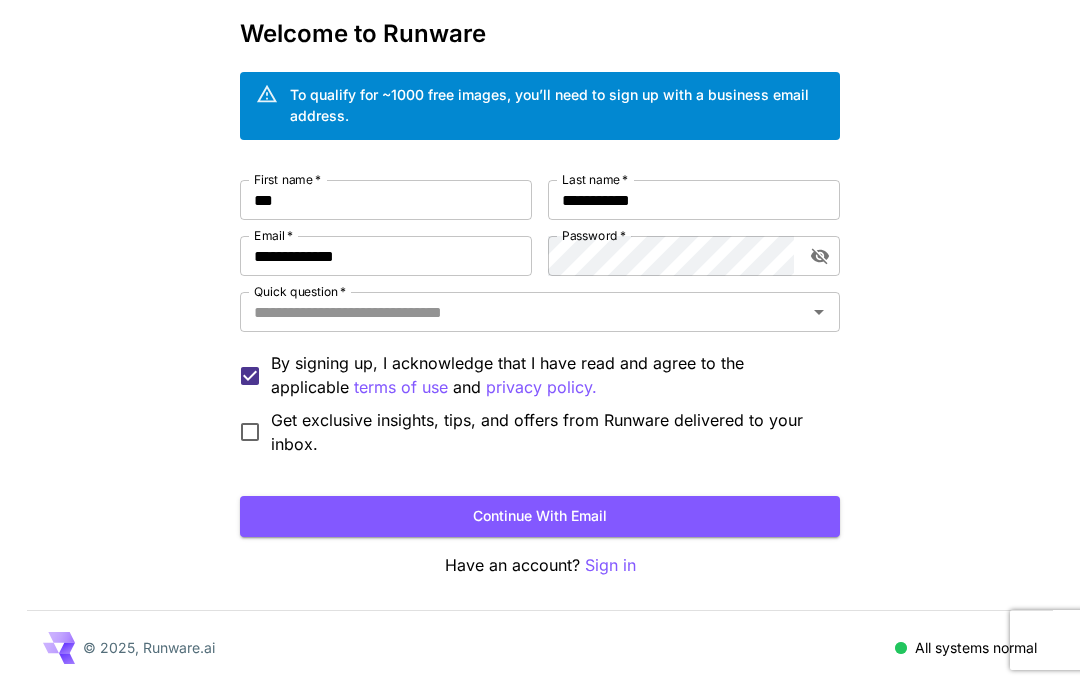 click 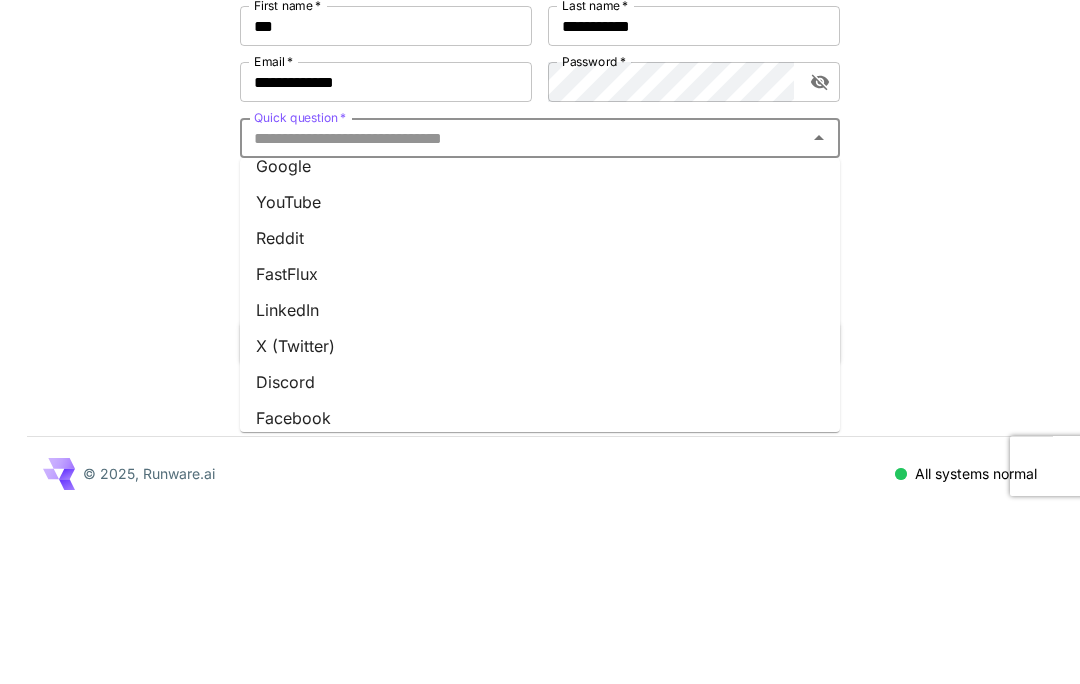scroll, scrollTop: 16, scrollLeft: 0, axis: vertical 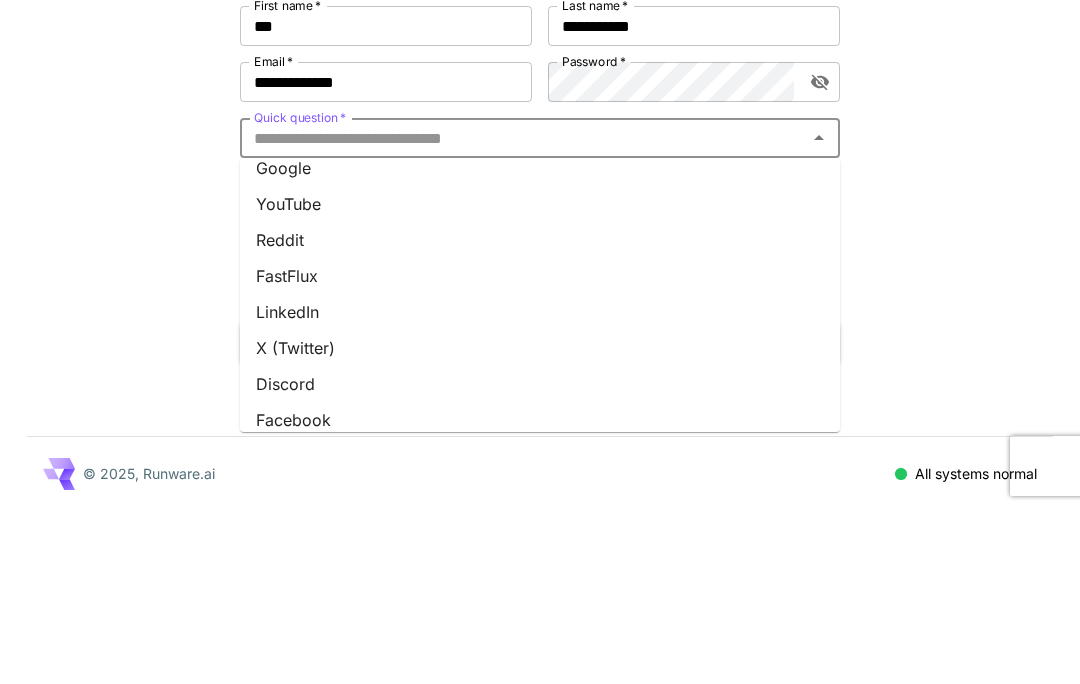 click on "Google" at bounding box center [540, 342] 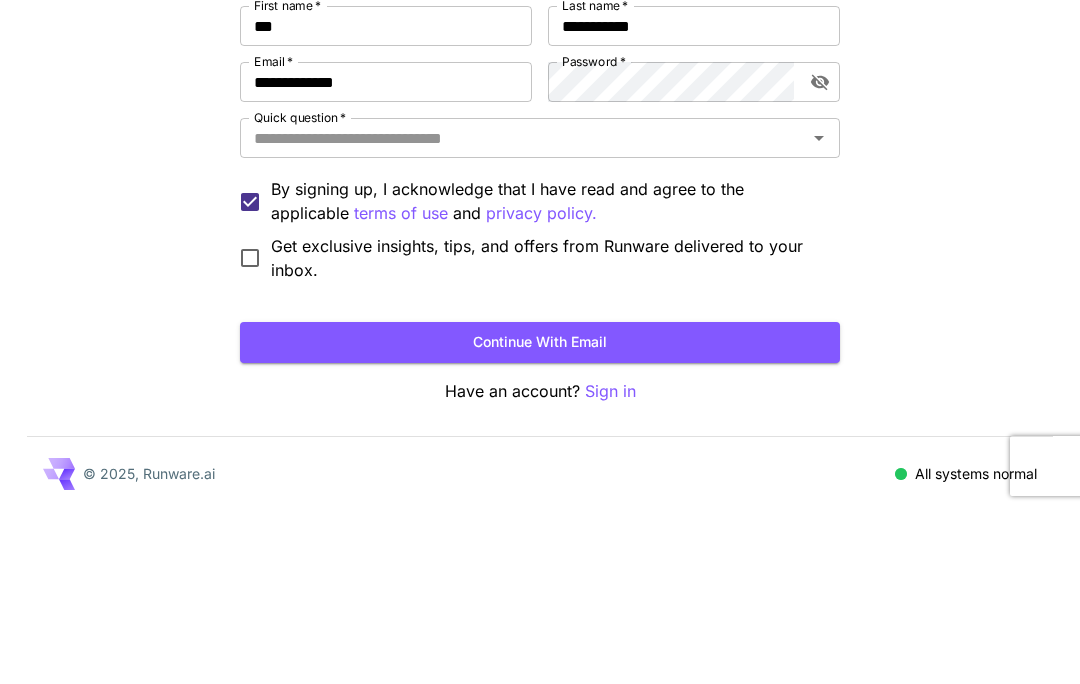type on "******" 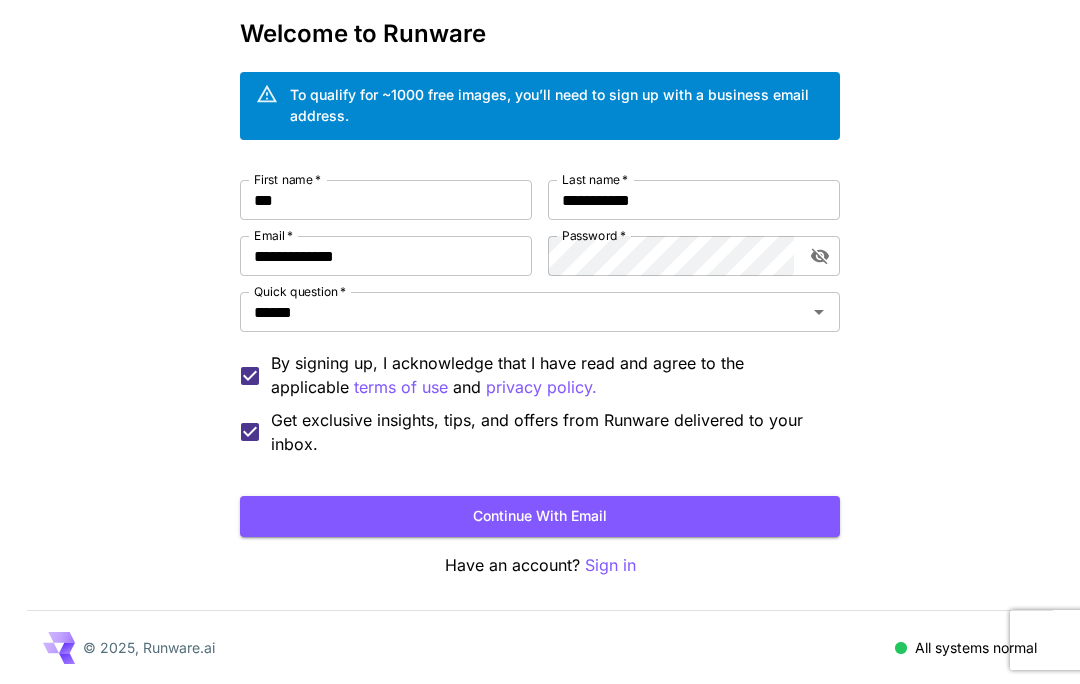 click on "Continue with email" at bounding box center (540, 516) 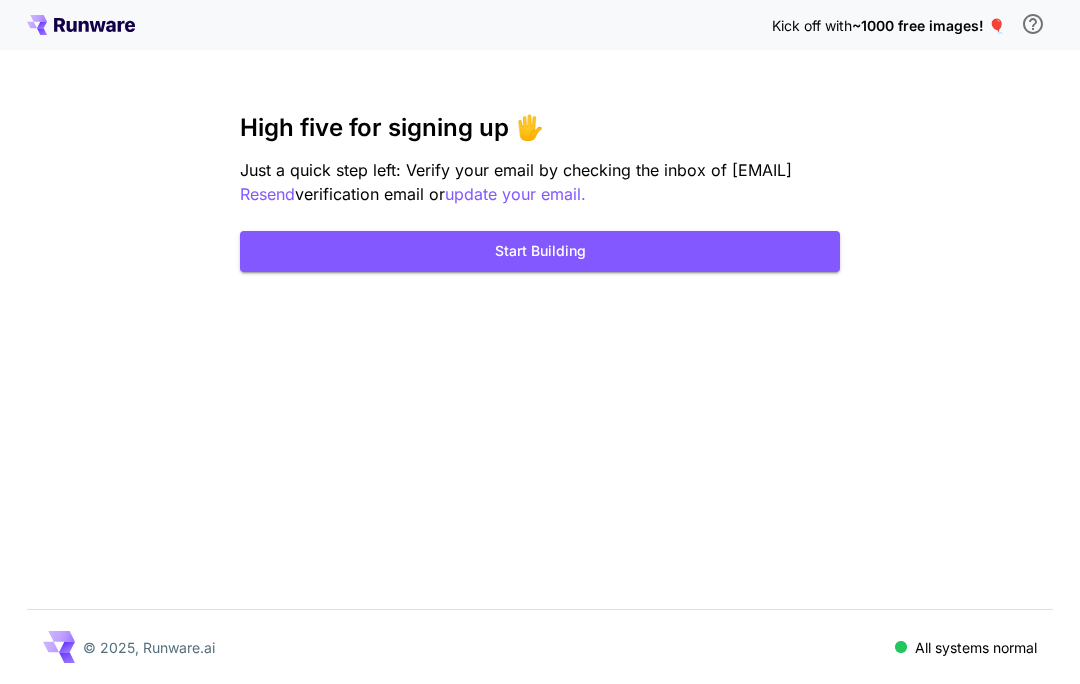 scroll, scrollTop: 87, scrollLeft: 0, axis: vertical 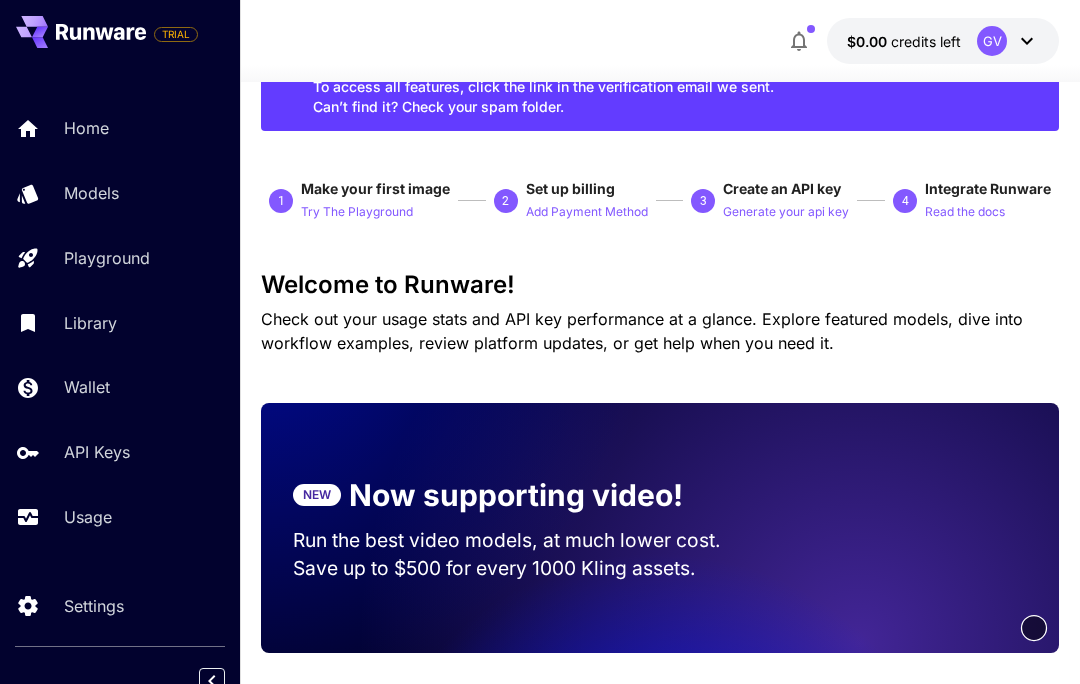 click on "API Keys" at bounding box center [97, 452] 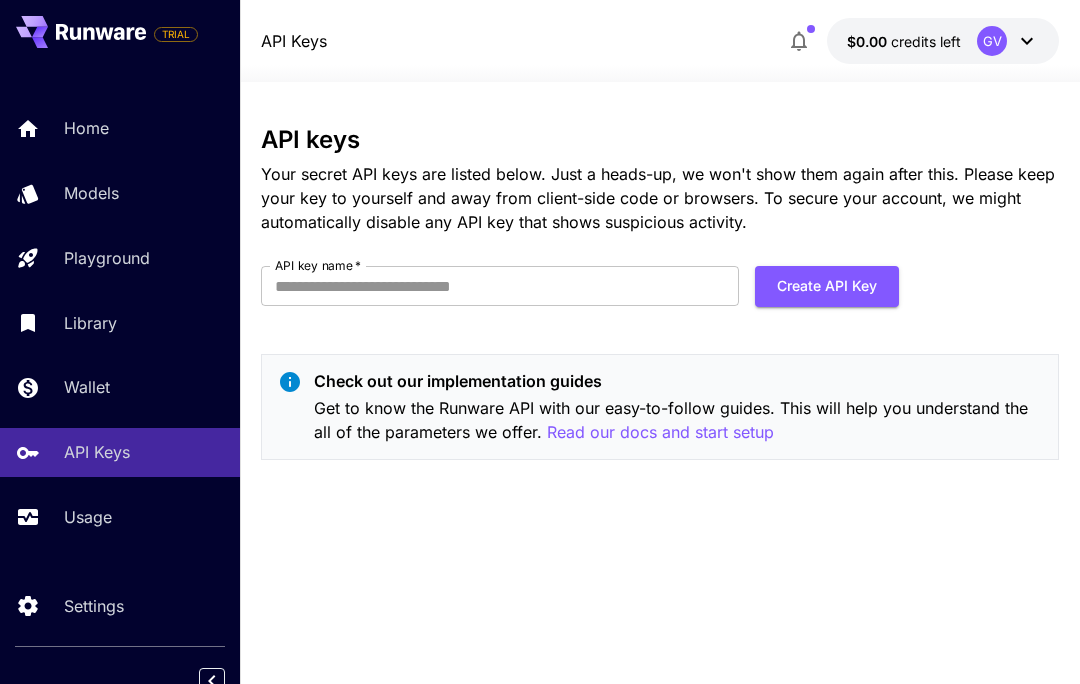 click on "API key name   *" at bounding box center [500, 286] 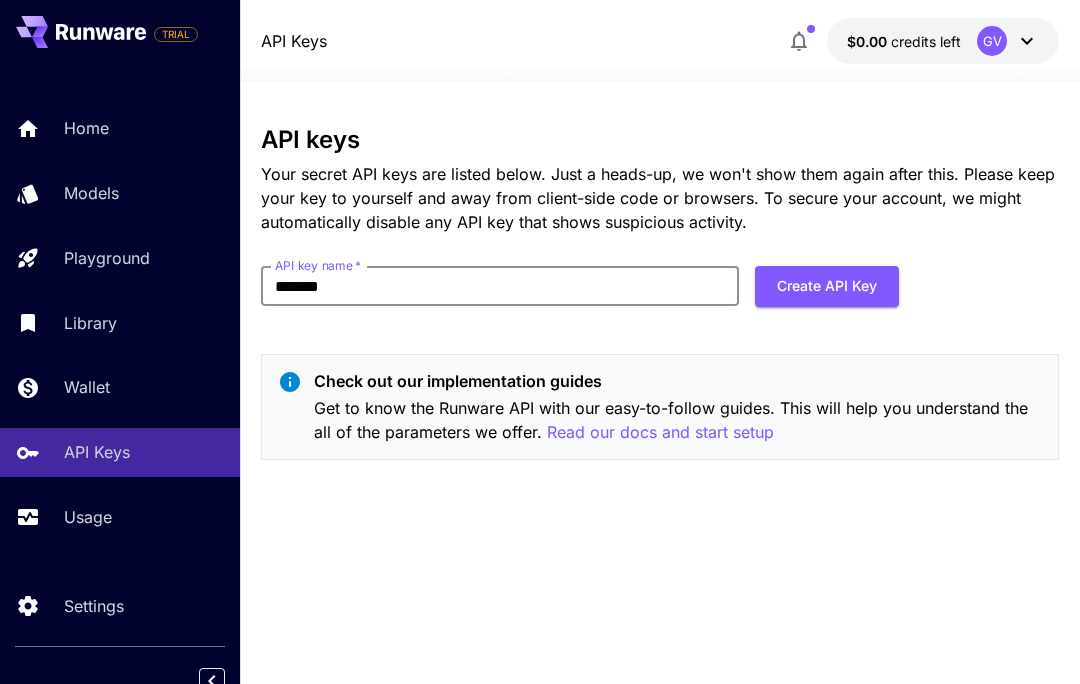 type on "*******" 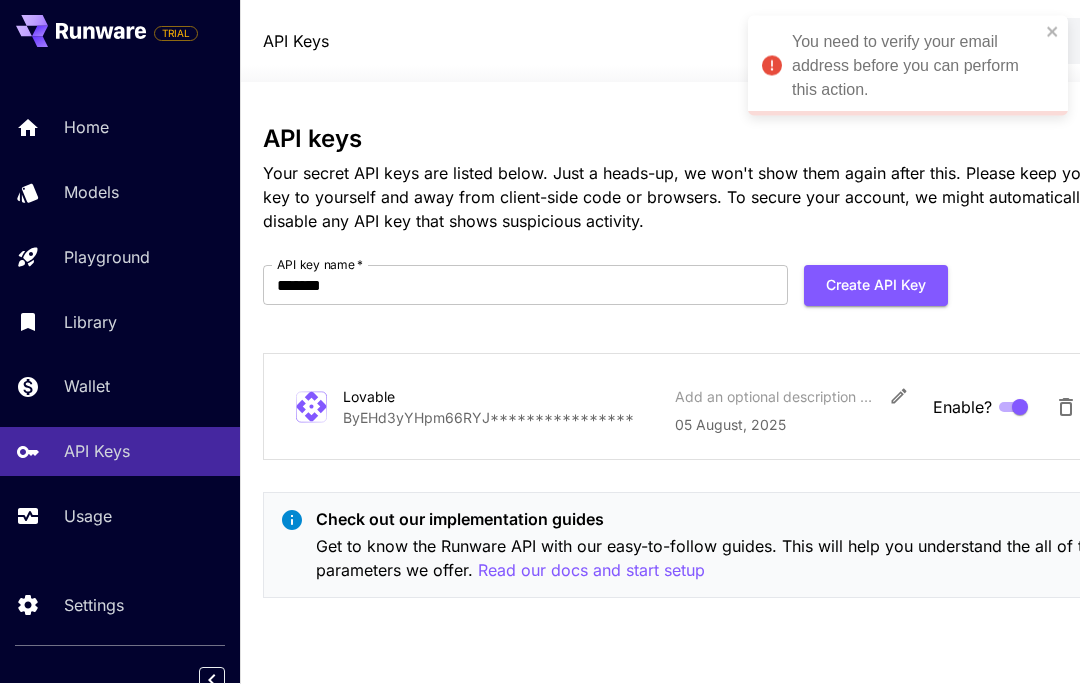 scroll, scrollTop: 0, scrollLeft: 0, axis: both 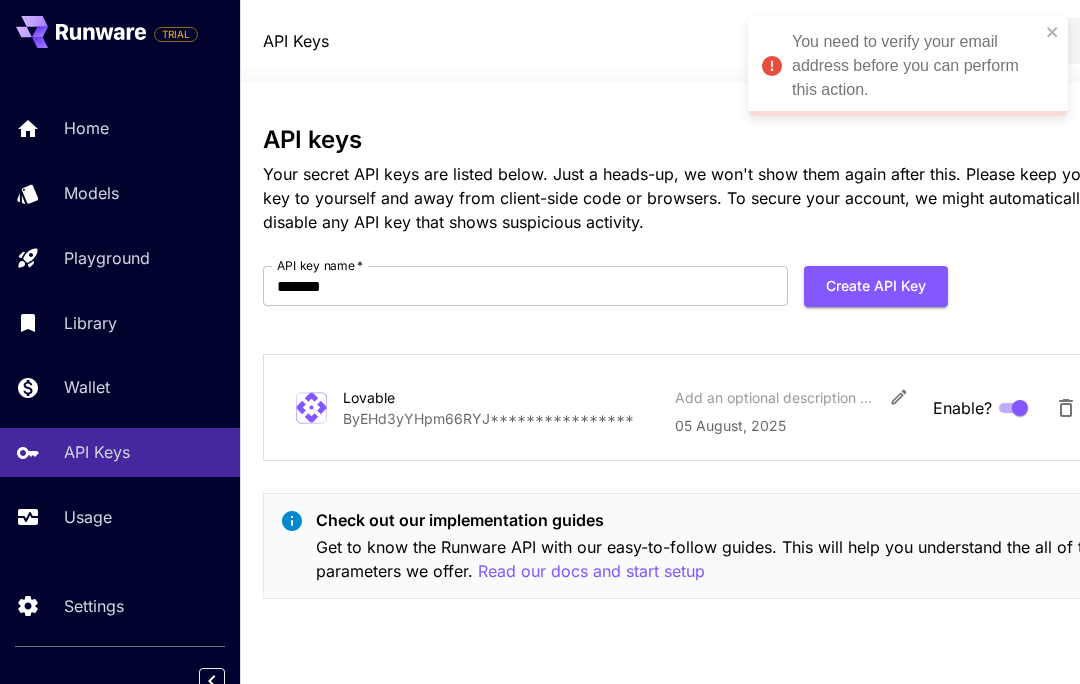 click 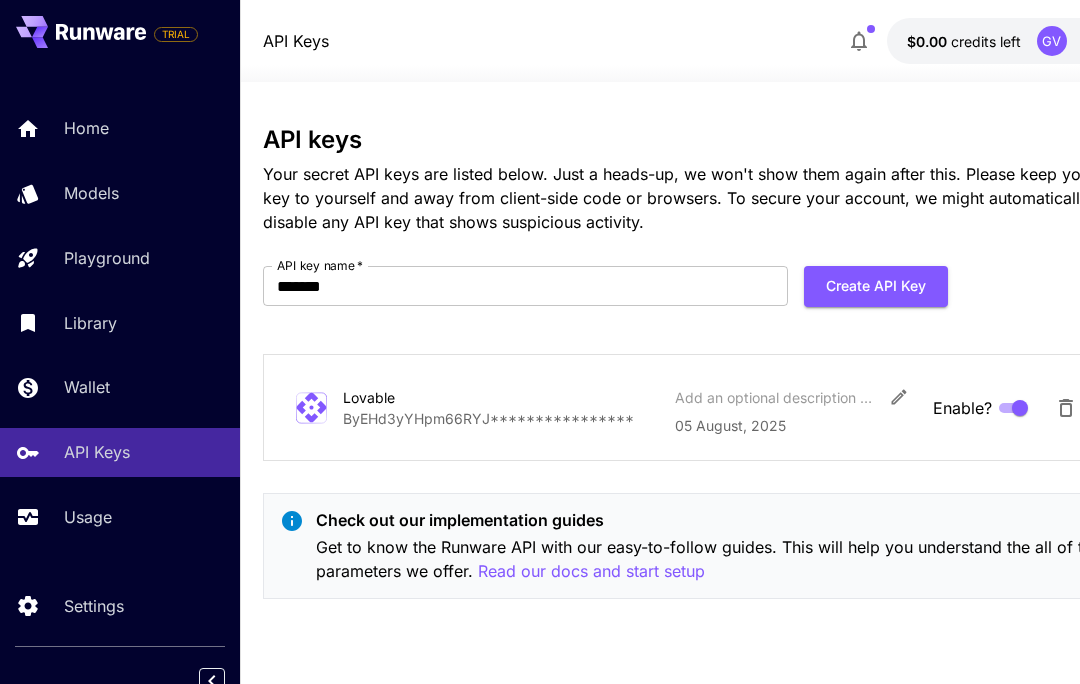 click on "Home" at bounding box center [86, 128] 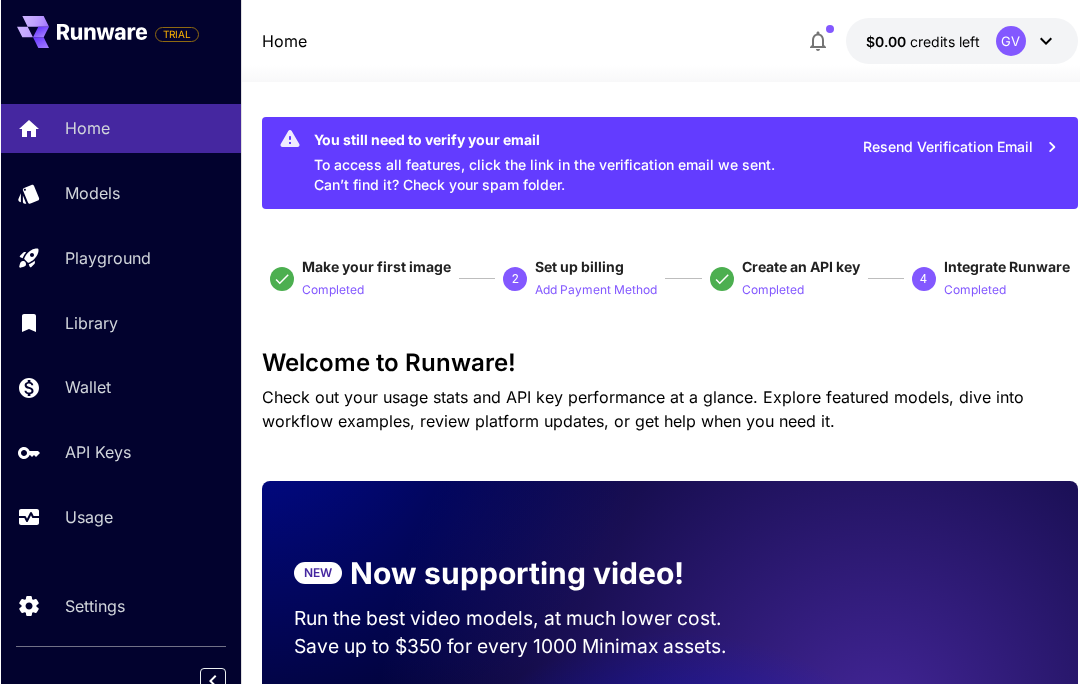 scroll, scrollTop: 0, scrollLeft: 0, axis: both 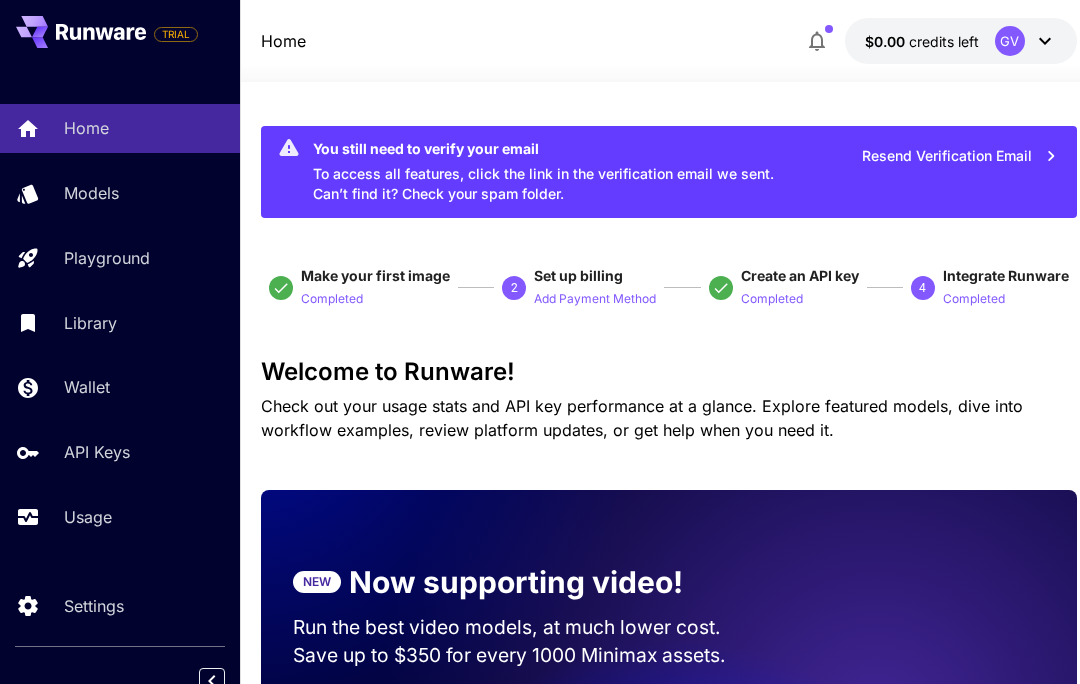 click on "GV" at bounding box center (1026, 41) 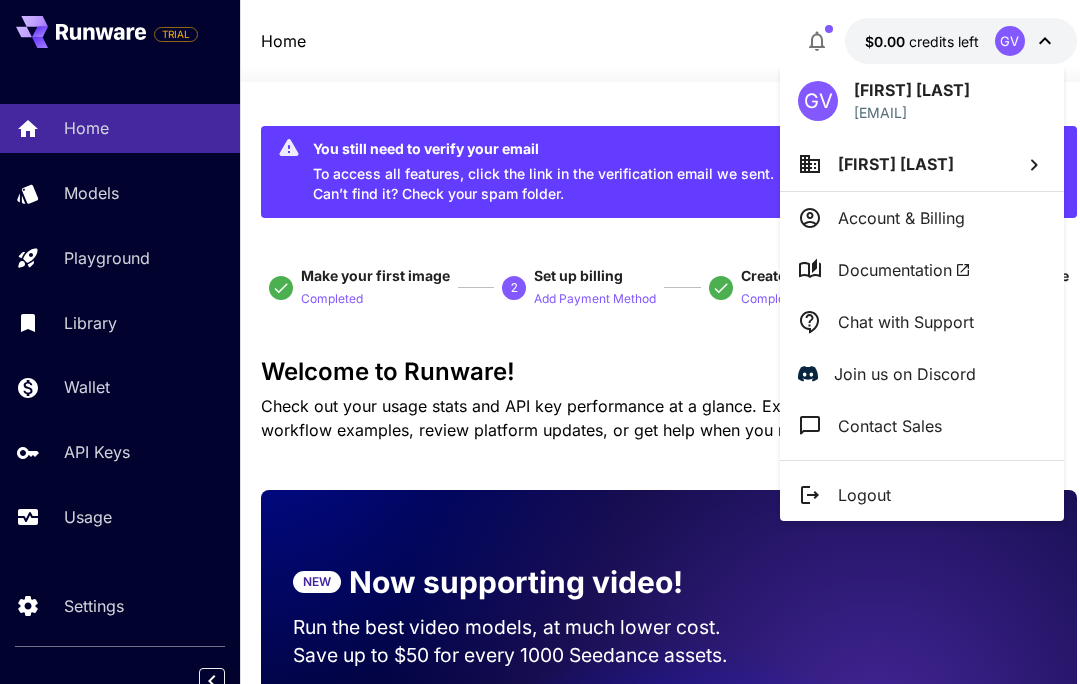 click on "Account & Billing" at bounding box center [901, 218] 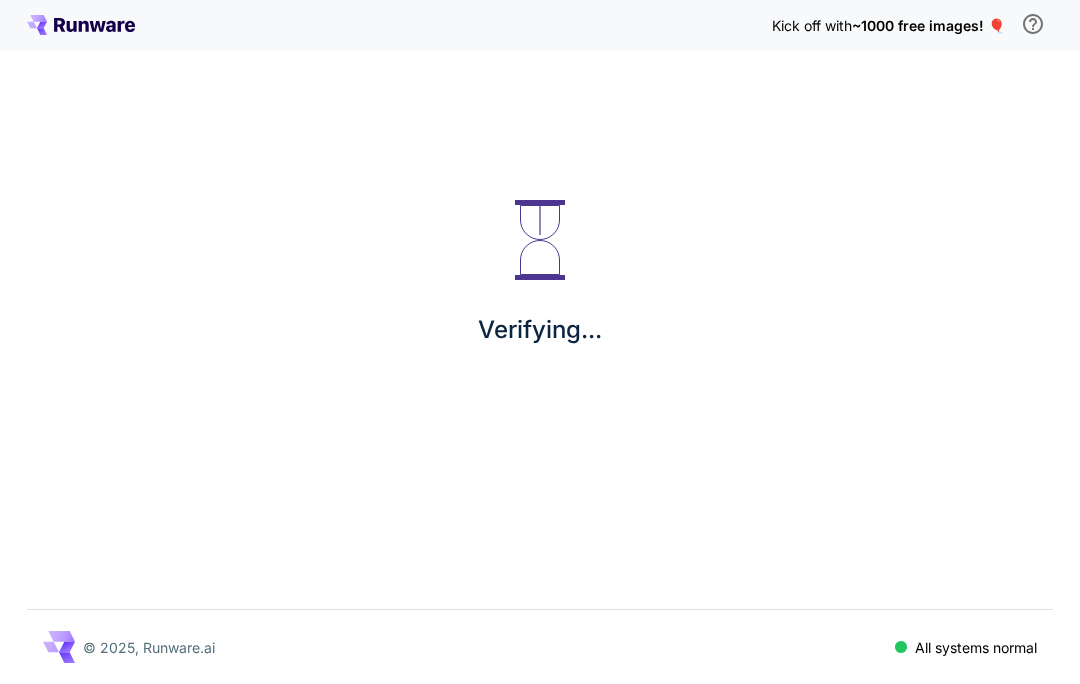 scroll, scrollTop: 0, scrollLeft: 0, axis: both 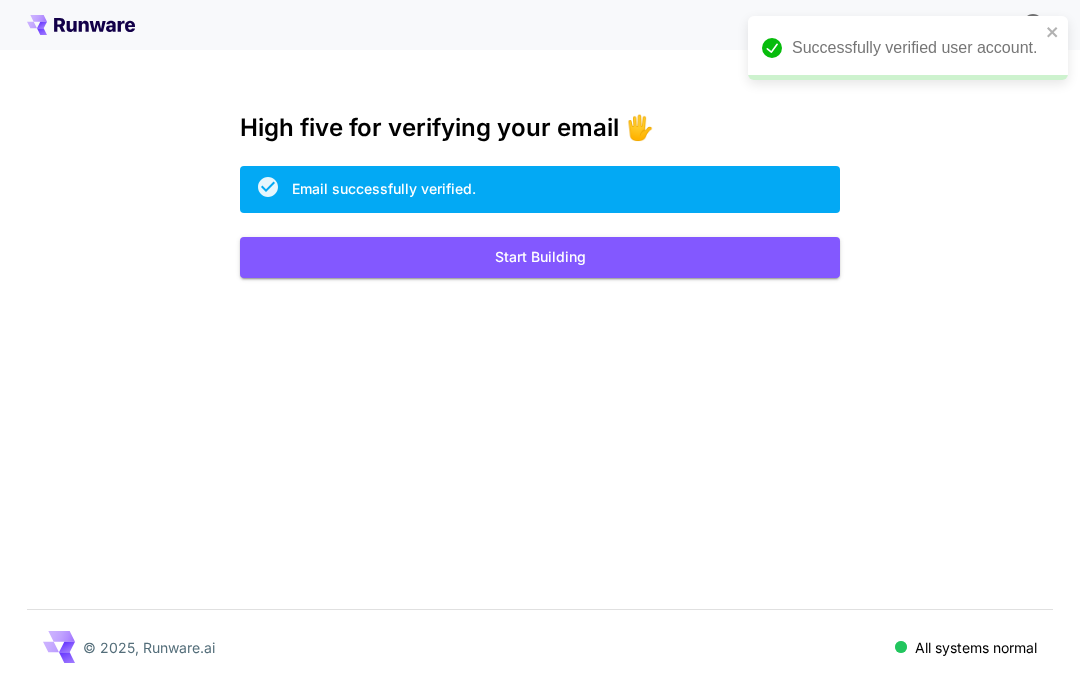 click on "Start Building" at bounding box center [540, 257] 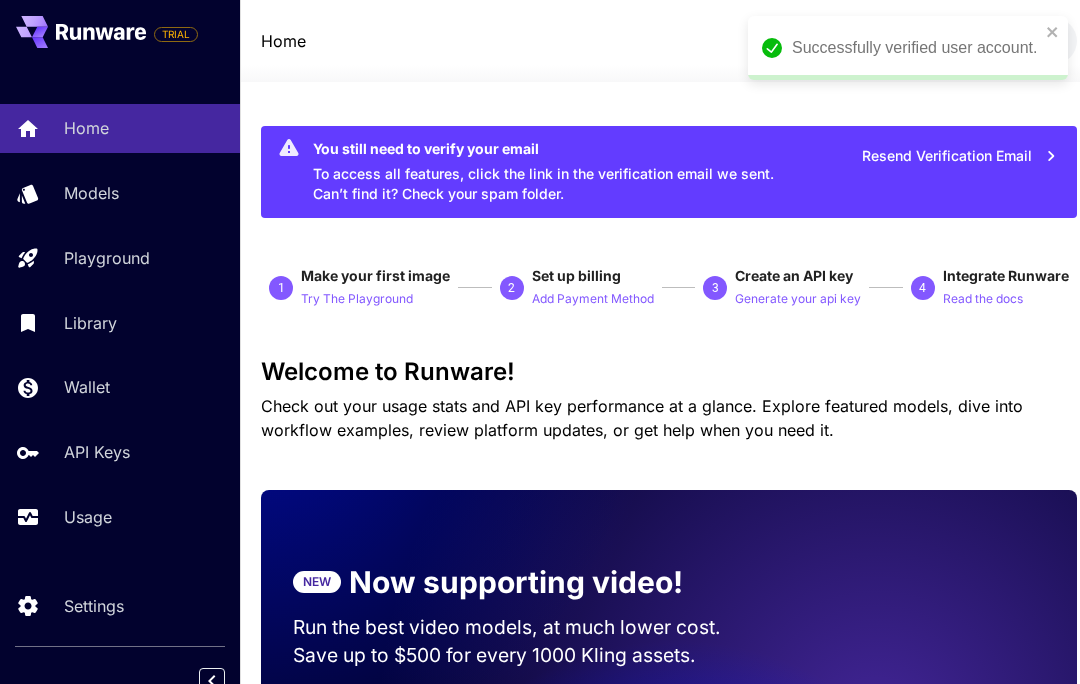 click on "API Keys" at bounding box center [97, 452] 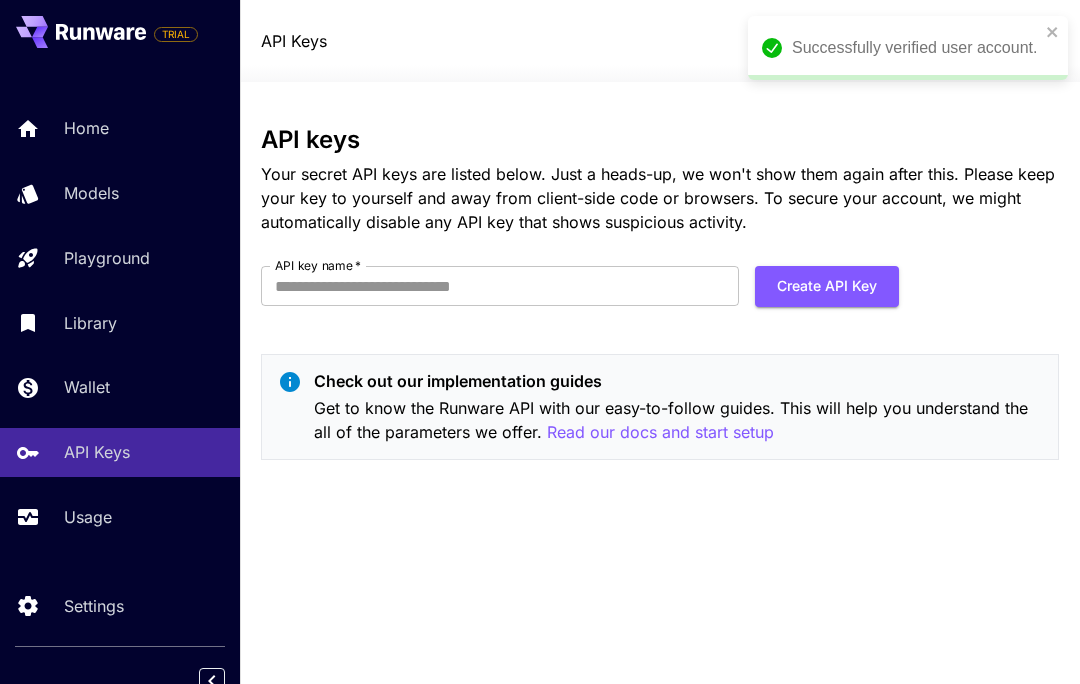 click on "API key name   *" at bounding box center [500, 286] 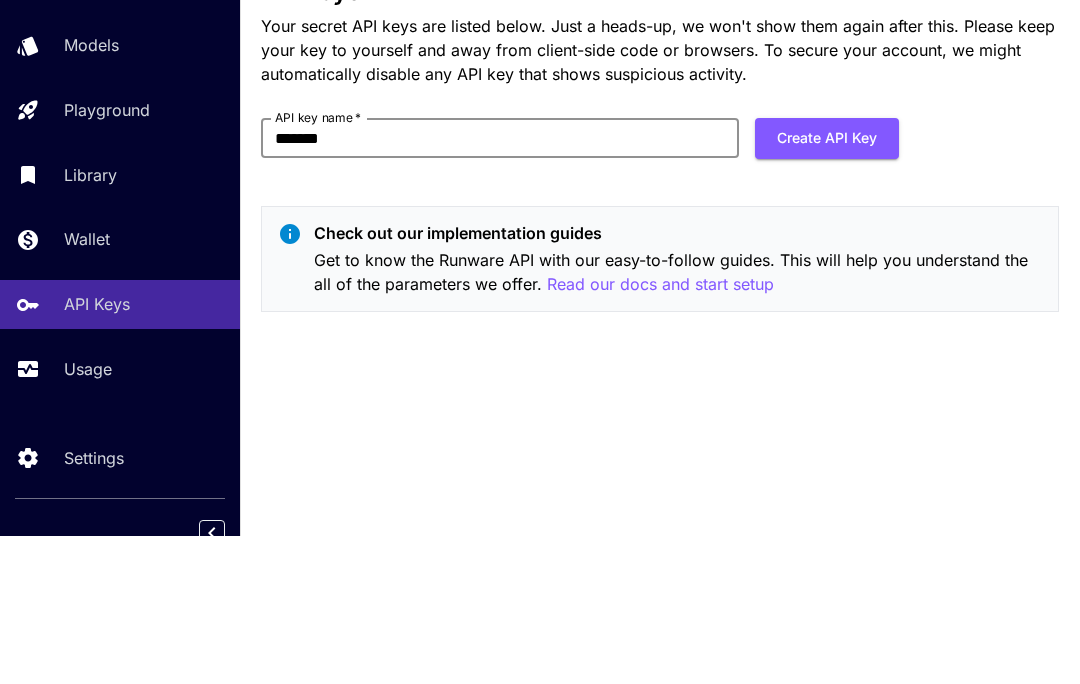 type on "*******" 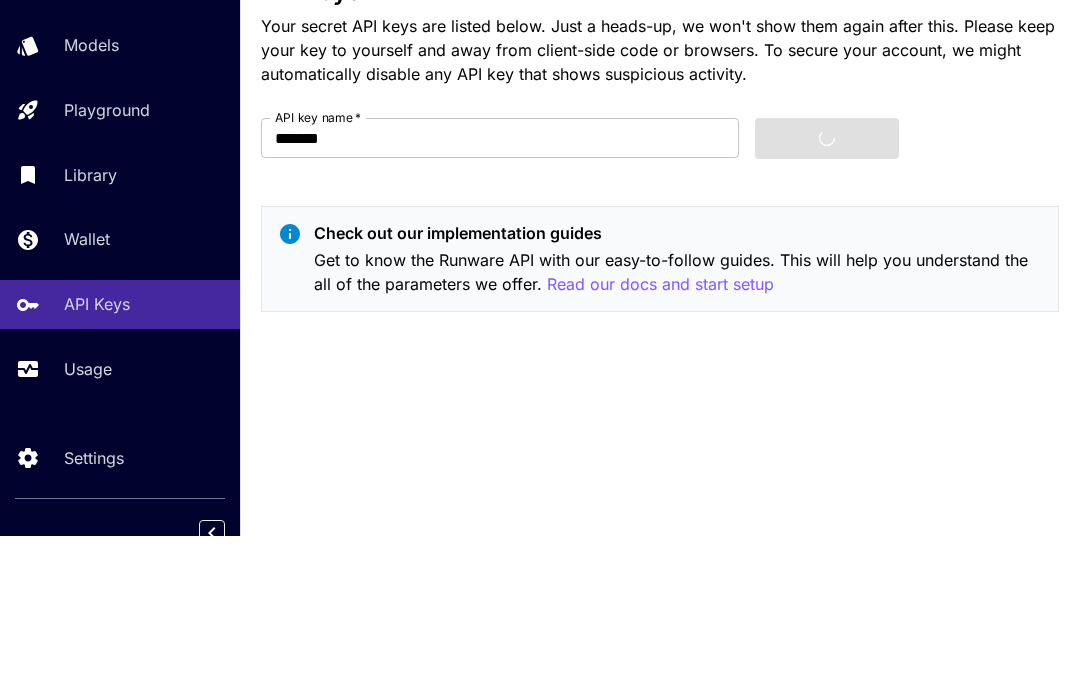 scroll, scrollTop: 87, scrollLeft: 0, axis: vertical 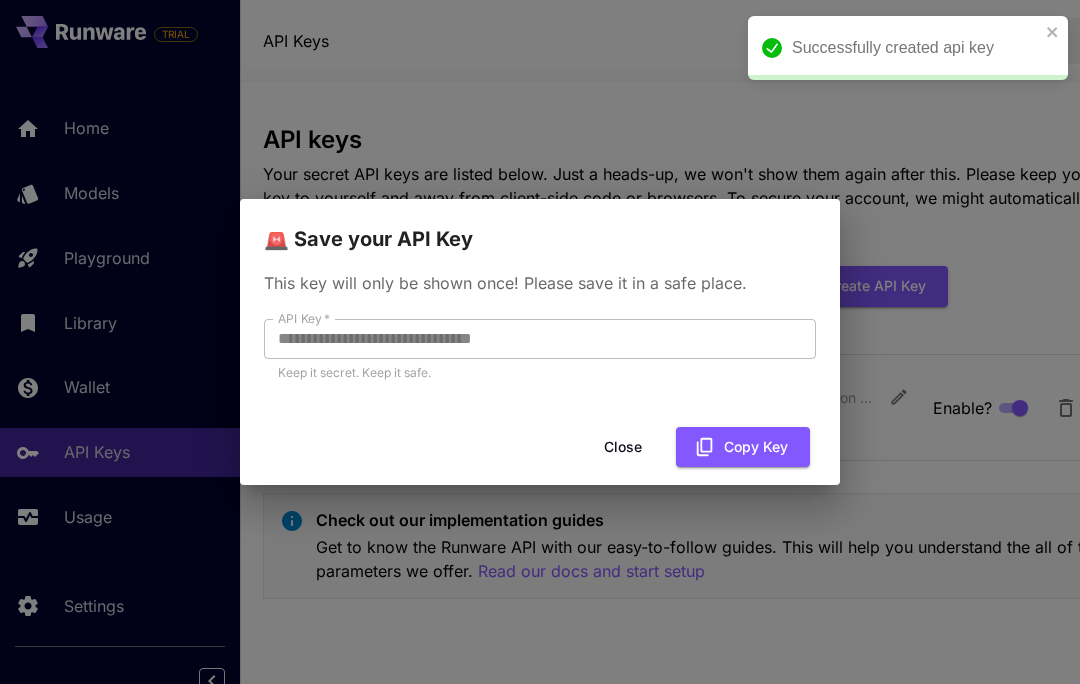 click on "Copy Key" at bounding box center (743, 447) 